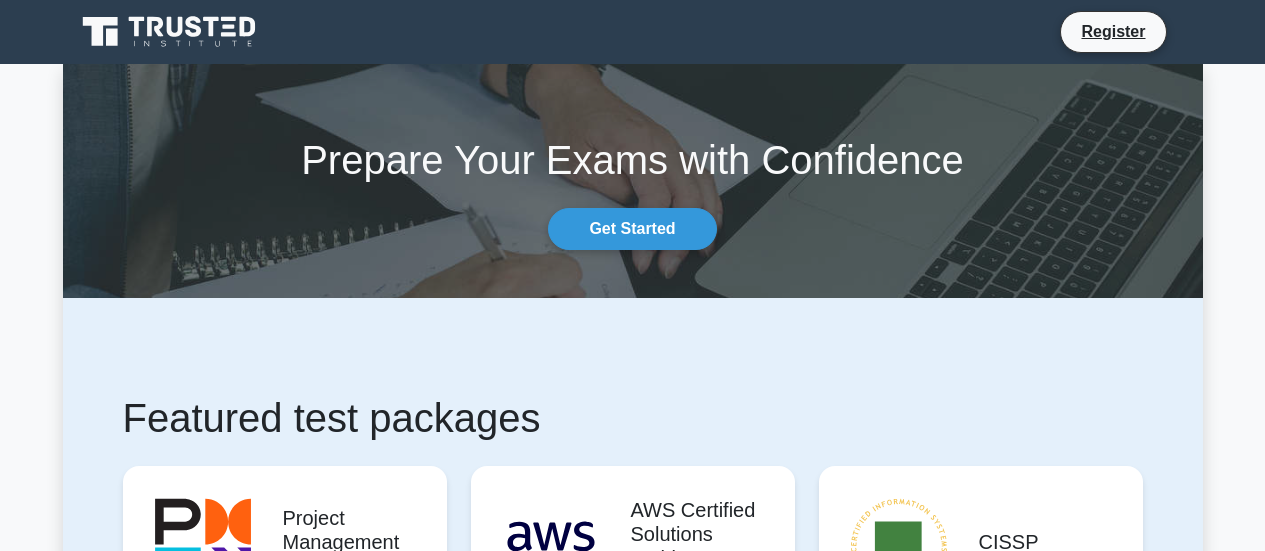 scroll, scrollTop: 0, scrollLeft: 0, axis: both 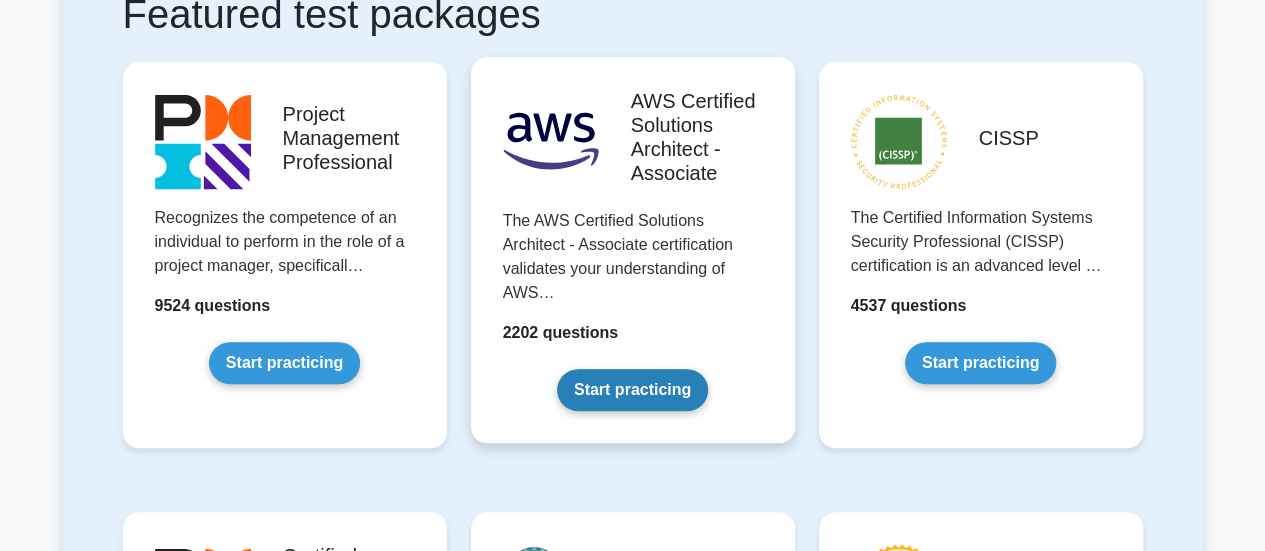 click on "Start practicing" at bounding box center (632, 390) 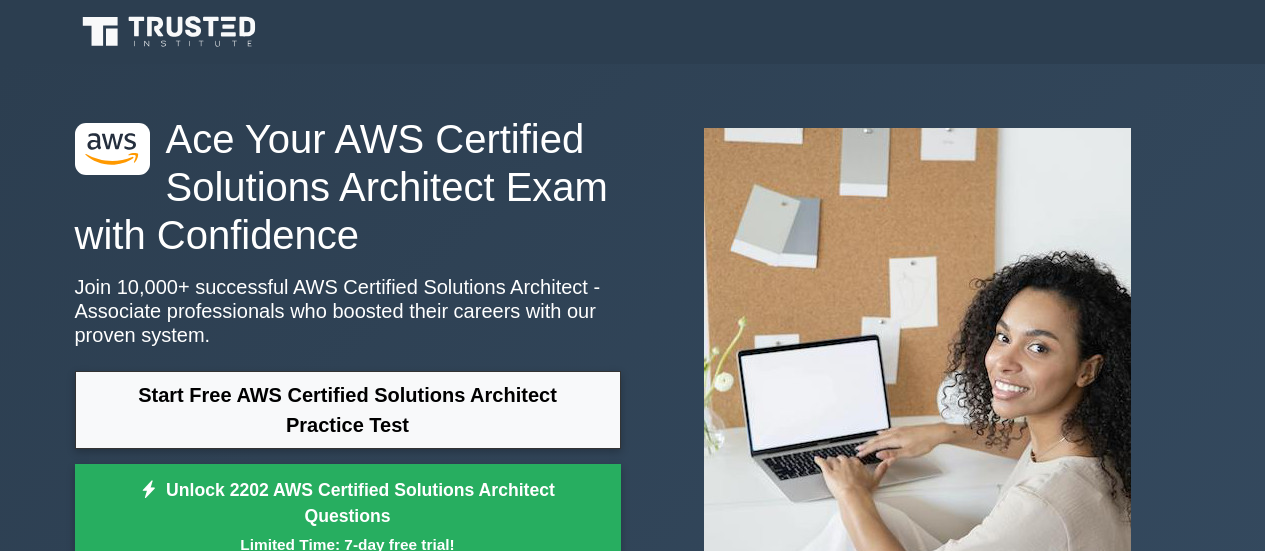 scroll, scrollTop: 0, scrollLeft: 0, axis: both 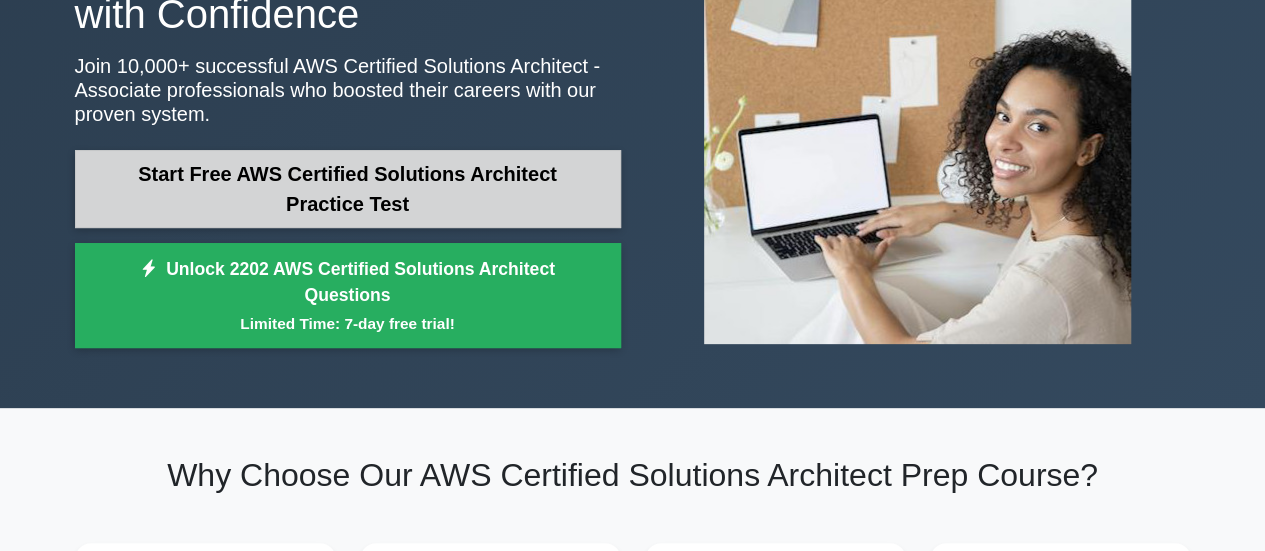 click on "Start Free AWS Certified Solutions Architect Practice Test" at bounding box center [348, 189] 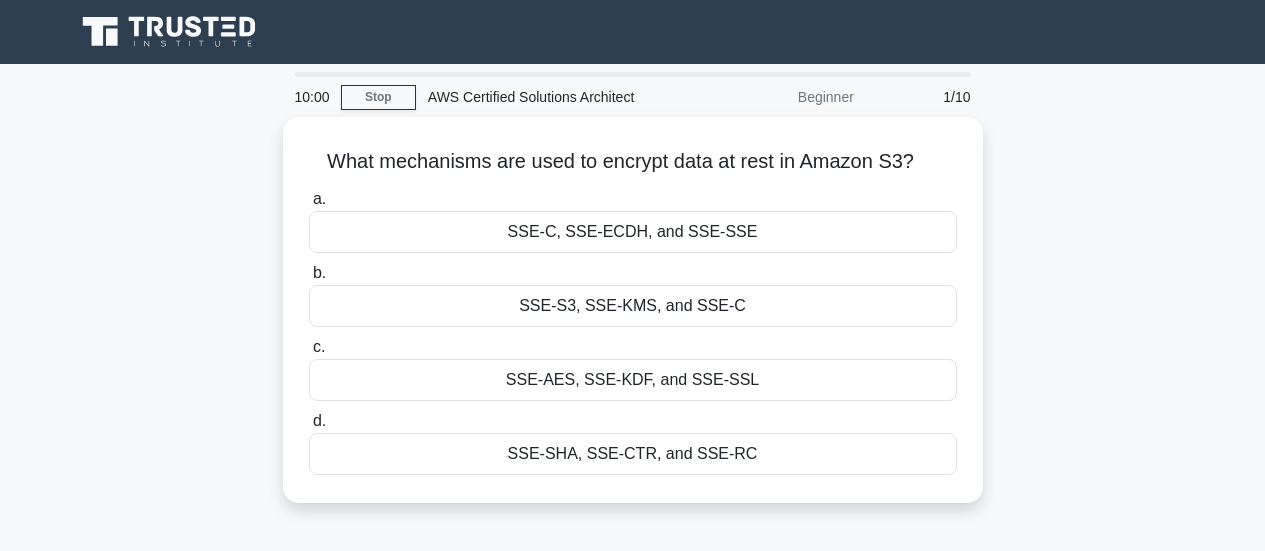 scroll, scrollTop: 0, scrollLeft: 0, axis: both 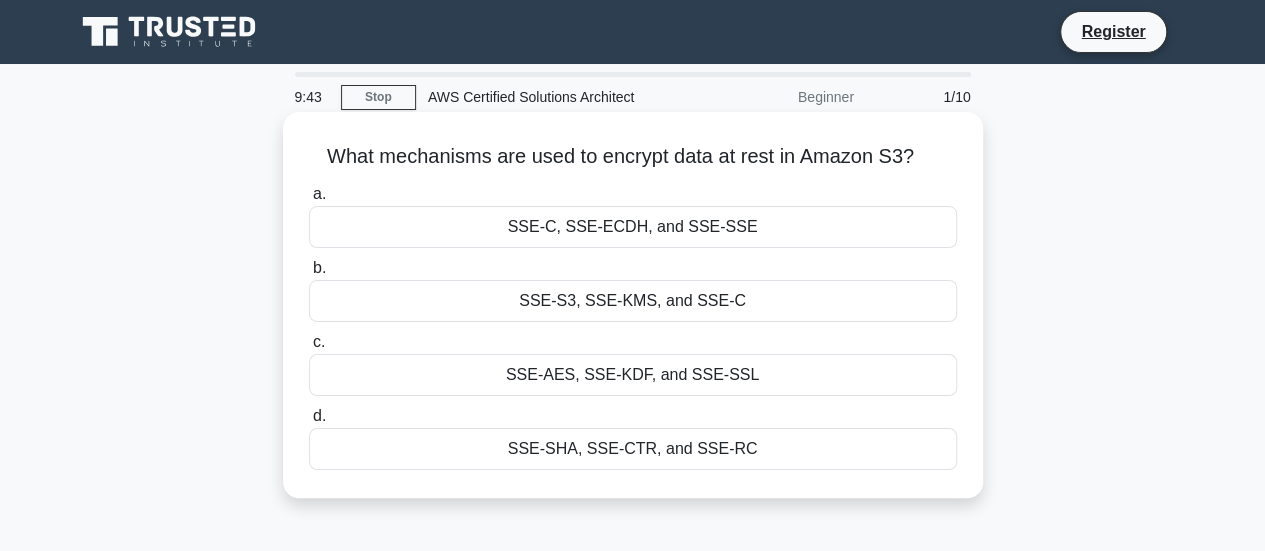 click on "SSE-AES, SSE-KDF, and SSE-SSL" at bounding box center [633, 375] 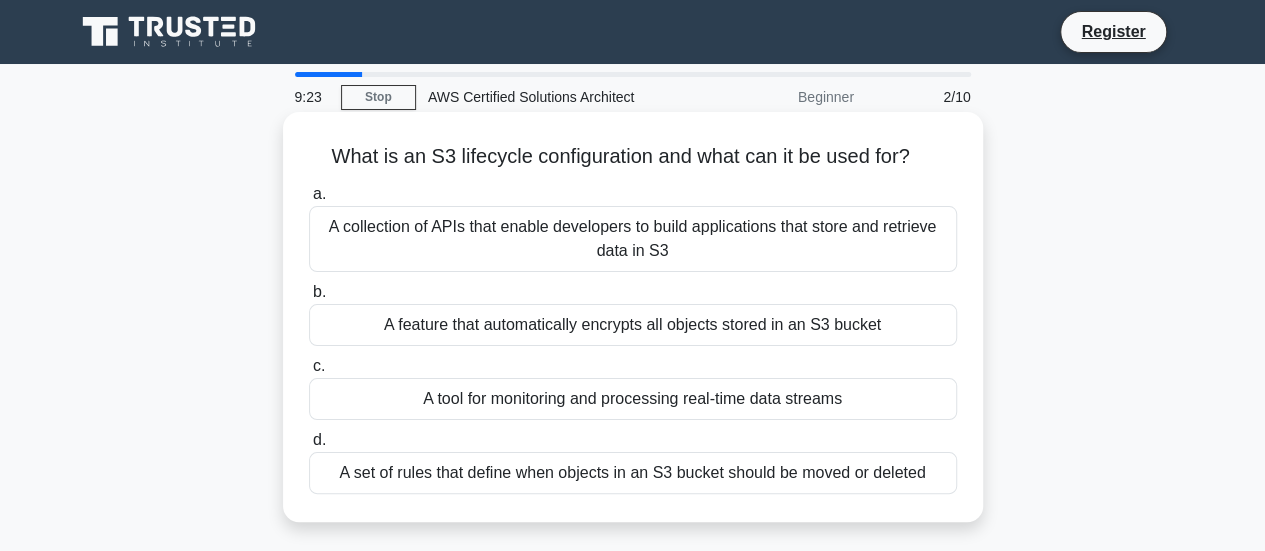 click on "A set of rules that define when objects in an S3 bucket should be moved or deleted" at bounding box center [633, 473] 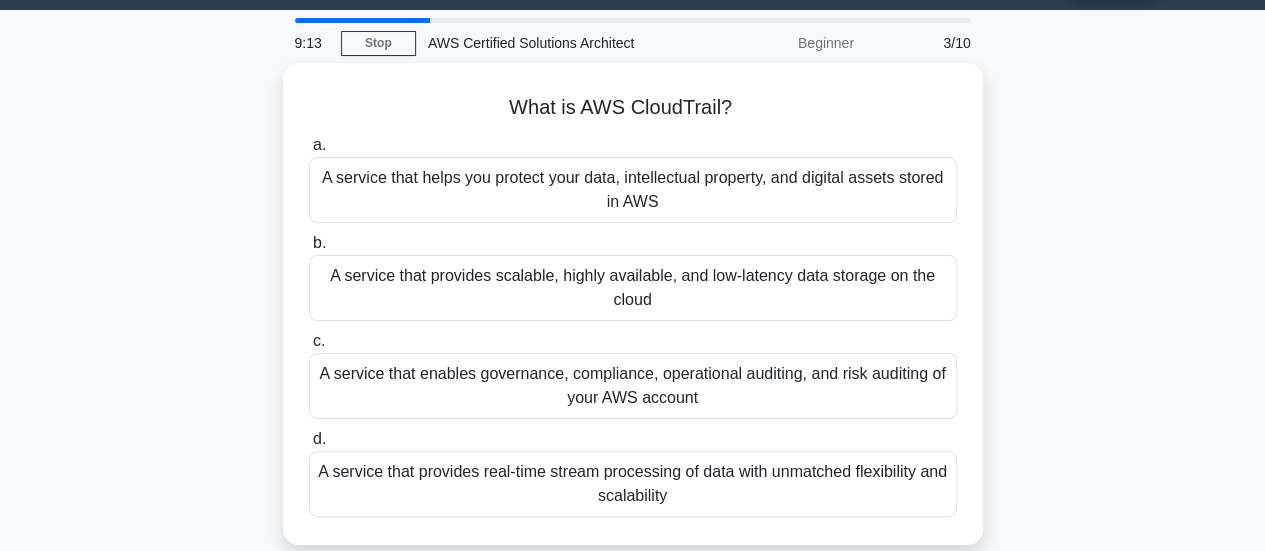 scroll, scrollTop: 52, scrollLeft: 0, axis: vertical 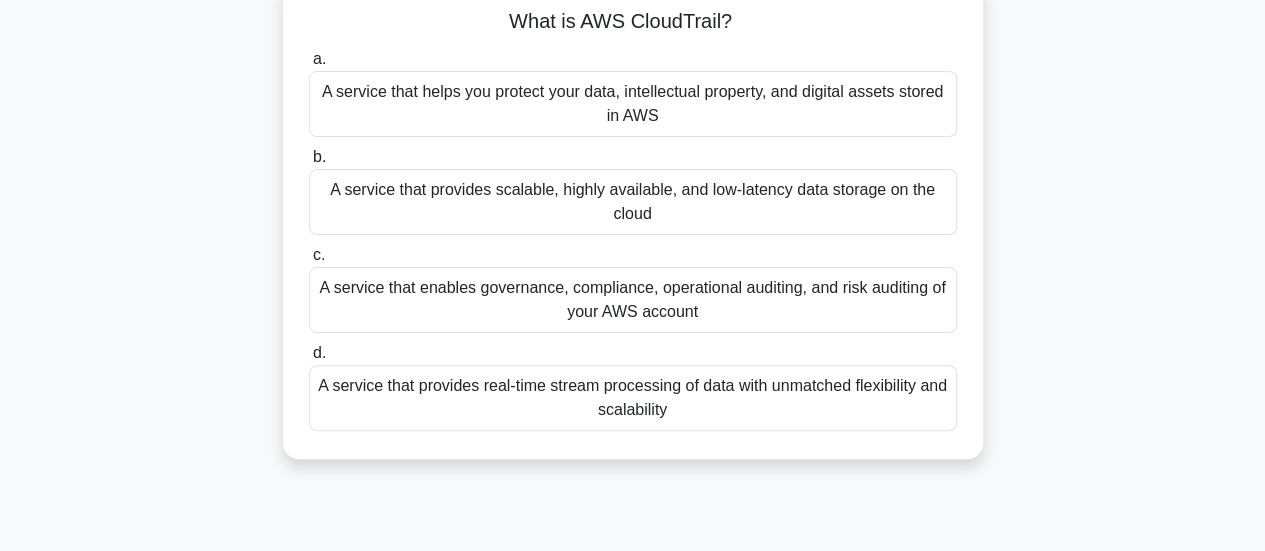 click on "A service that enables governance, compliance, operational auditing, and risk auditing of your AWS account" at bounding box center (633, 300) 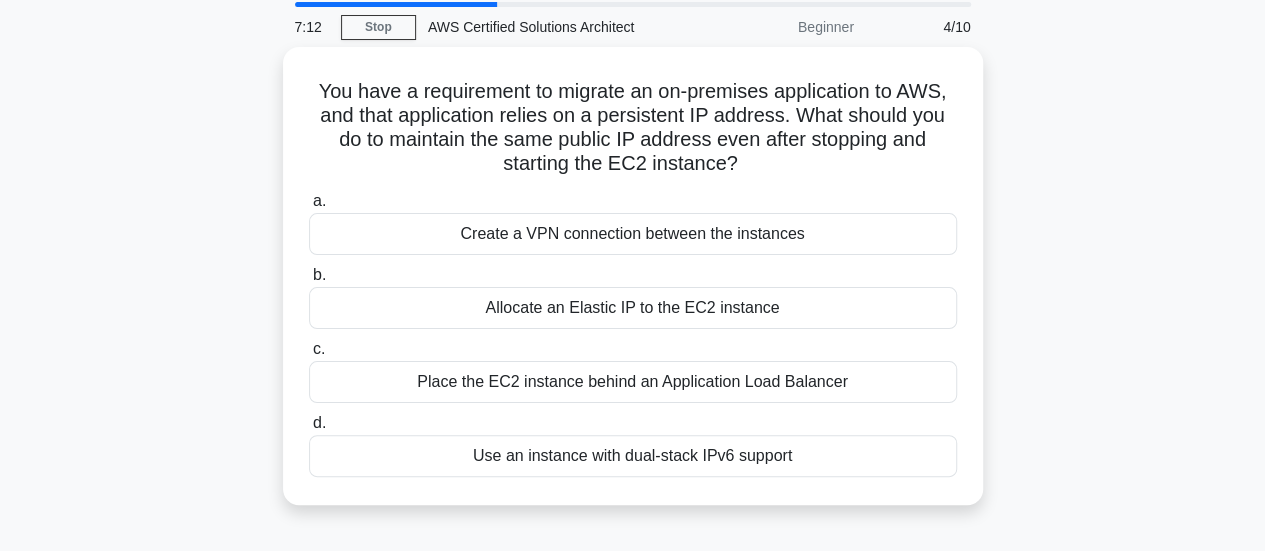 scroll, scrollTop: 0, scrollLeft: 0, axis: both 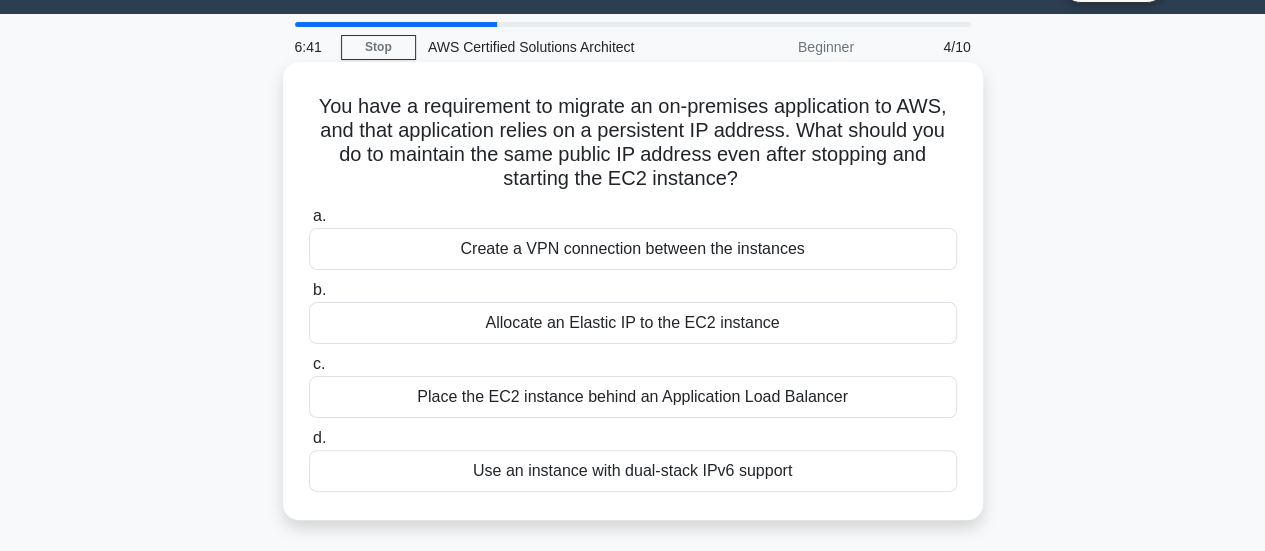 click on "Create a VPN connection between the instances" at bounding box center (633, 249) 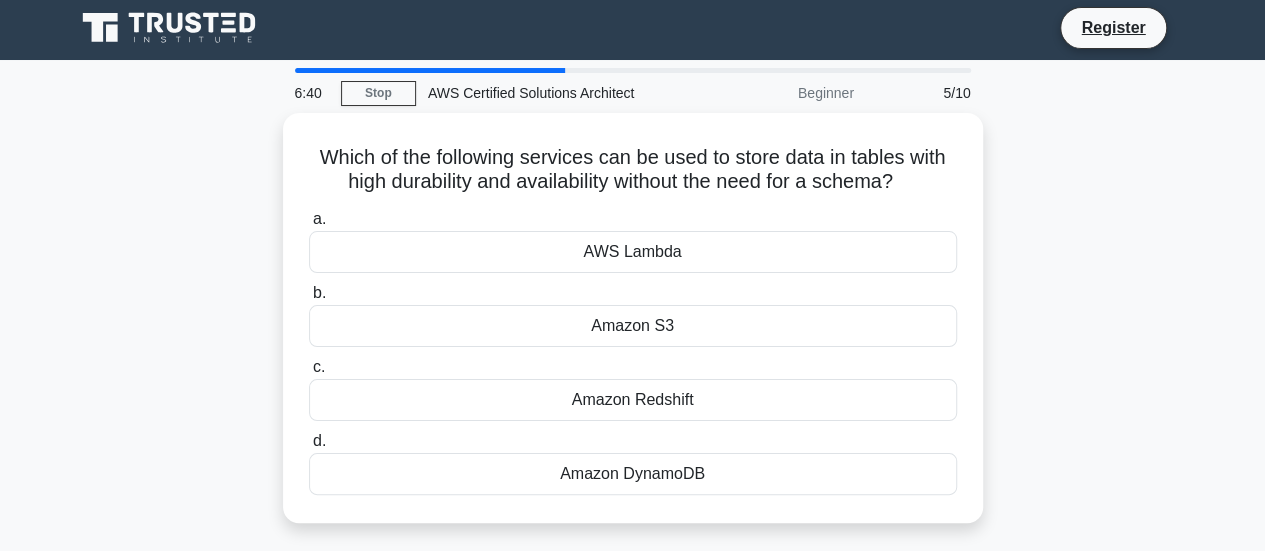 scroll, scrollTop: 0, scrollLeft: 0, axis: both 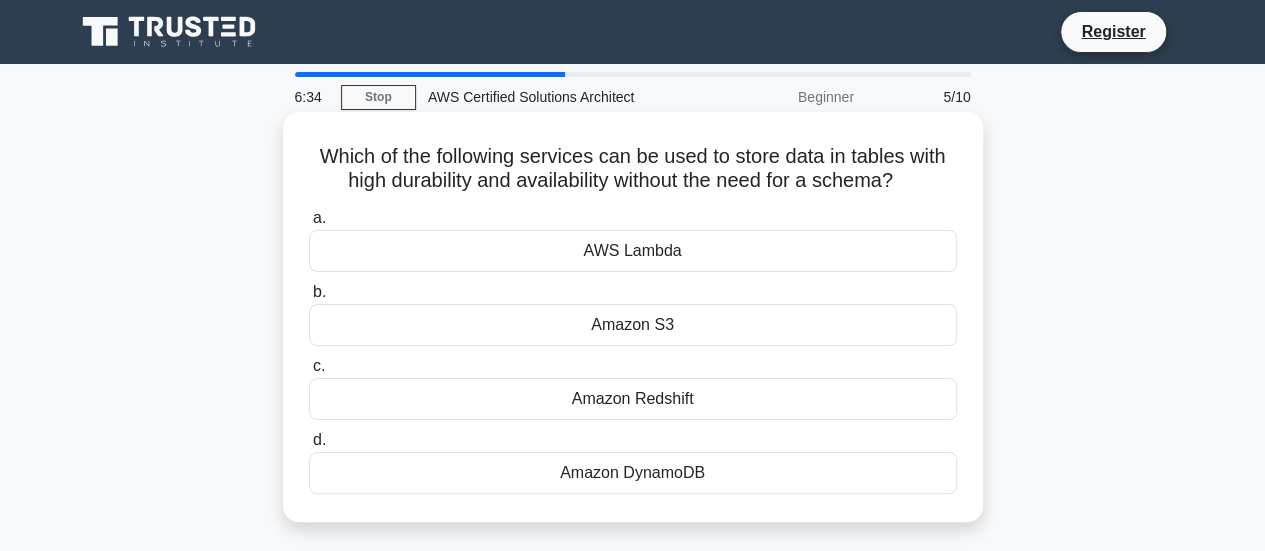 click on "Amazon DynamoDB" at bounding box center [633, 473] 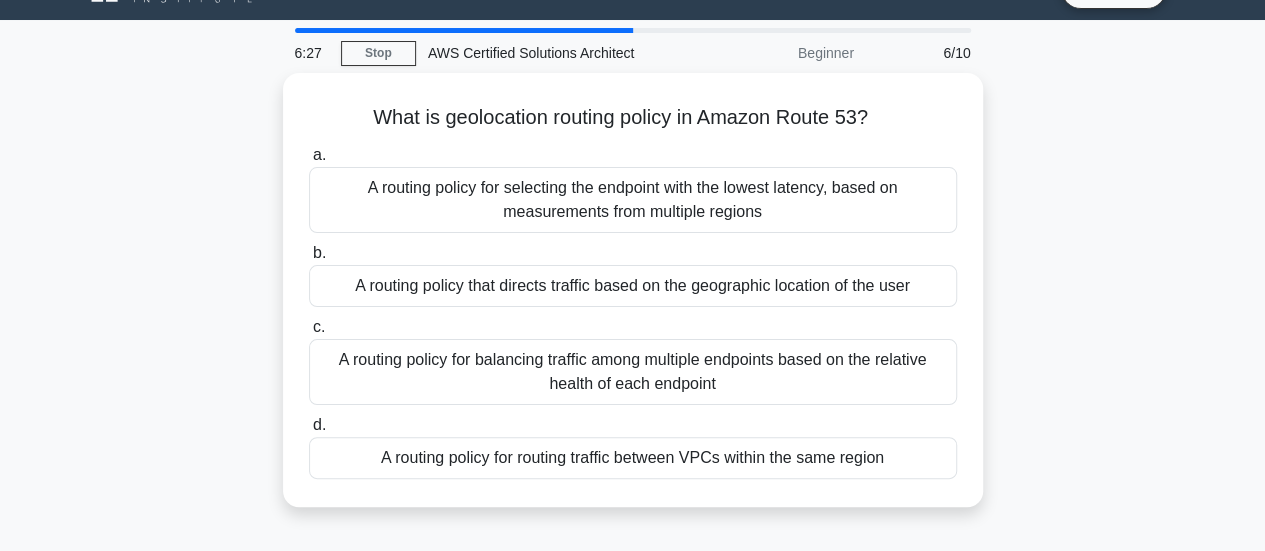scroll, scrollTop: 46, scrollLeft: 0, axis: vertical 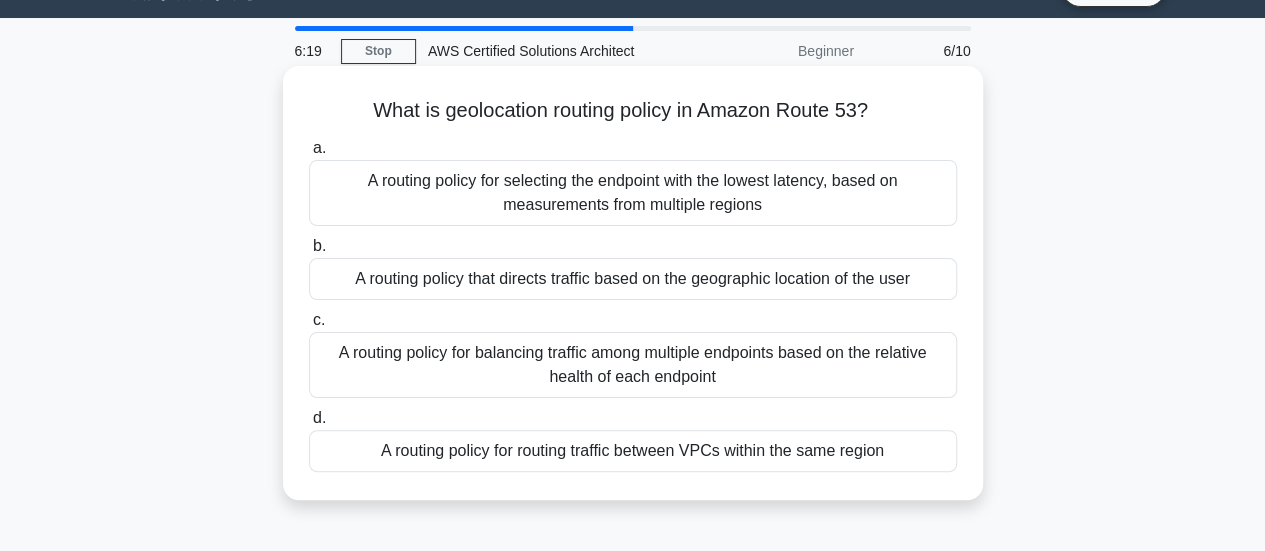click on "A routing policy that directs traffic based on the geographic location of the user" at bounding box center [633, 279] 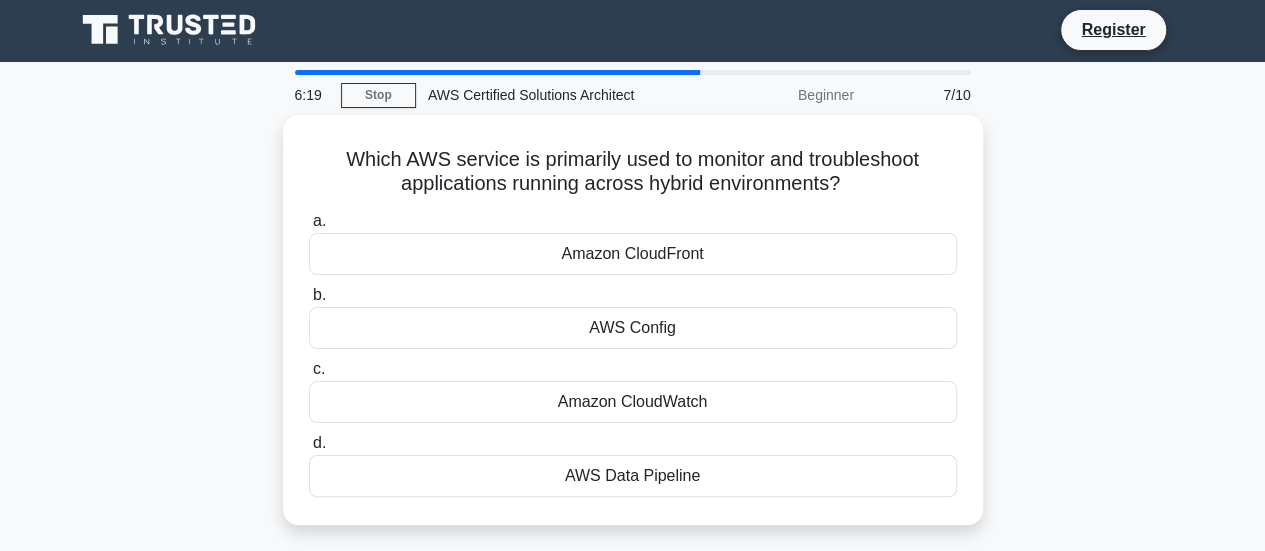 scroll, scrollTop: 0, scrollLeft: 0, axis: both 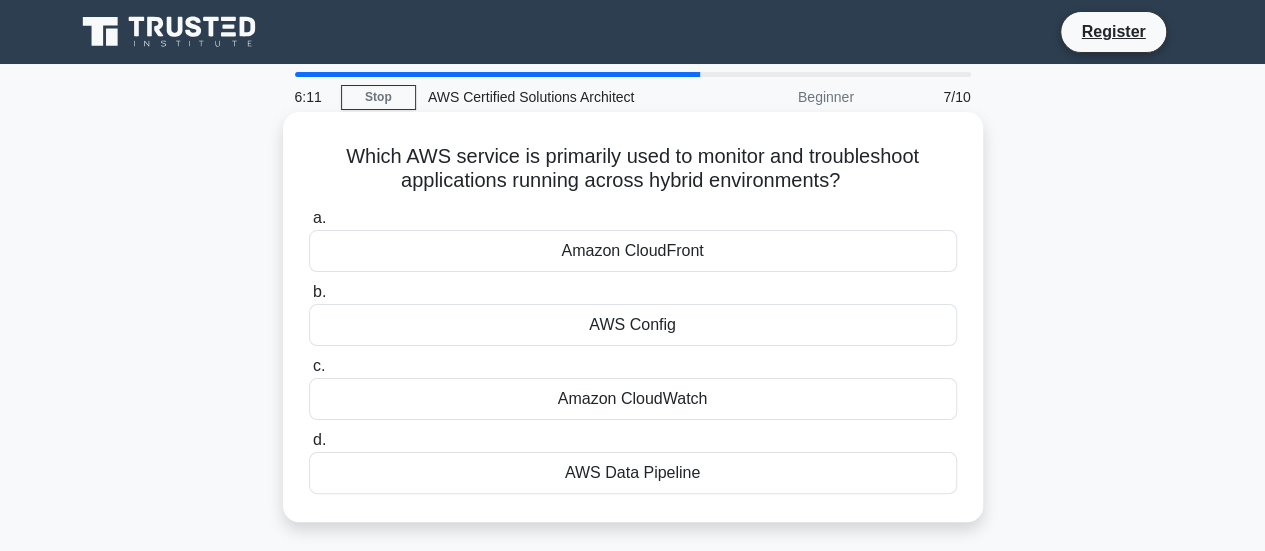 click on "Amazon CloudWatch" at bounding box center (633, 399) 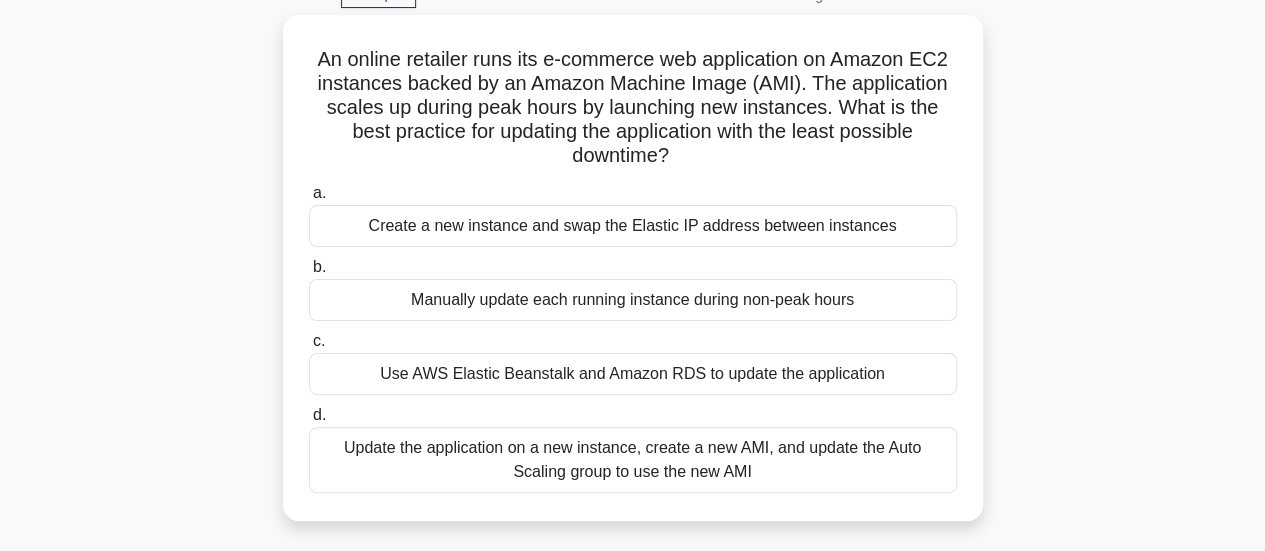 scroll, scrollTop: 100, scrollLeft: 0, axis: vertical 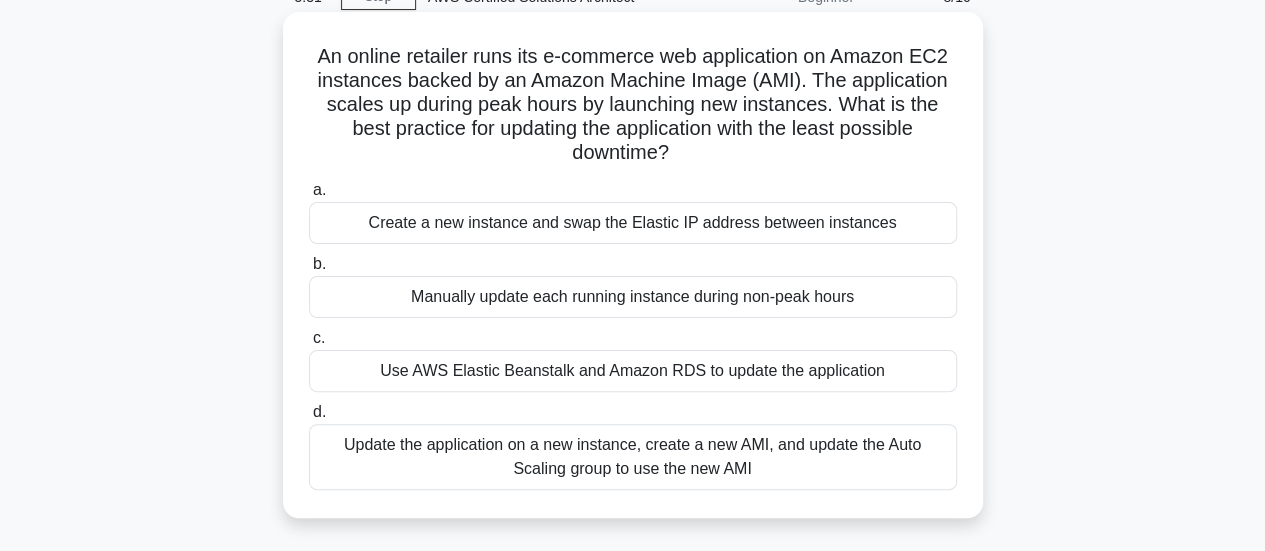 click on "Update the application on a new instance, create a new AMI, and update the Auto Scaling group to use the new AMI" at bounding box center (633, 457) 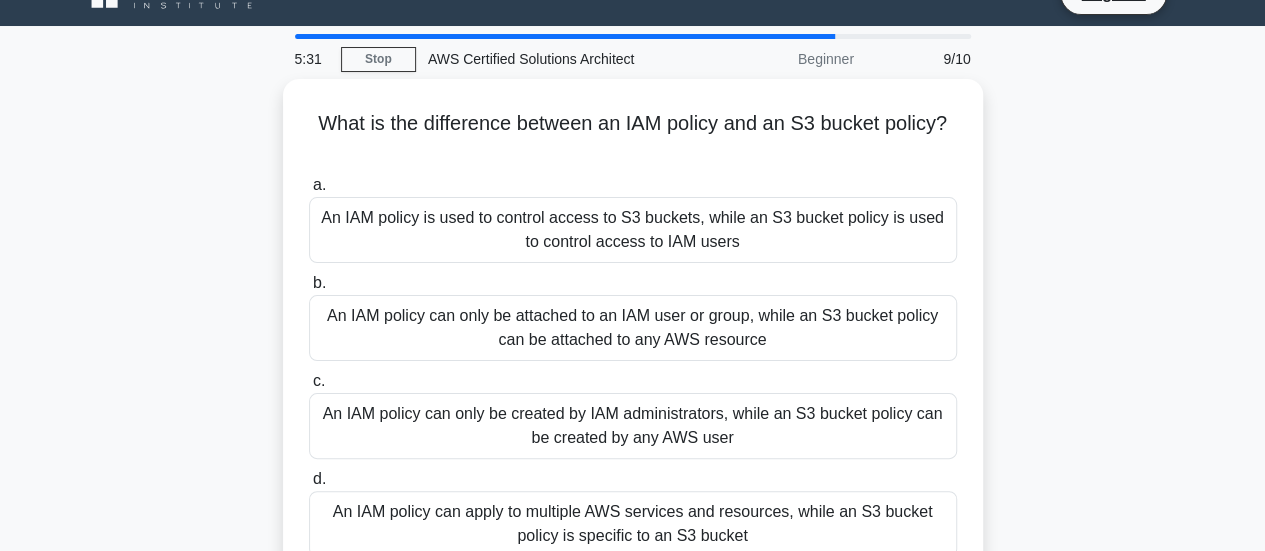 scroll, scrollTop: 0, scrollLeft: 0, axis: both 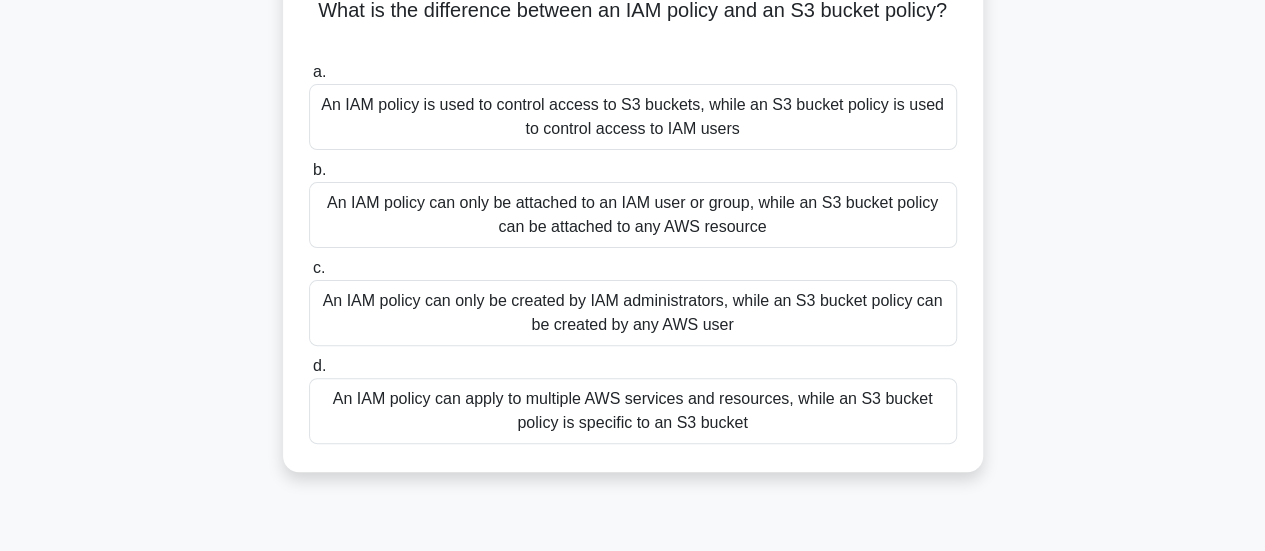 click on "An IAM policy can apply to multiple AWS services and resources, while an S3 bucket policy is specific to an S3 bucket" at bounding box center [633, 411] 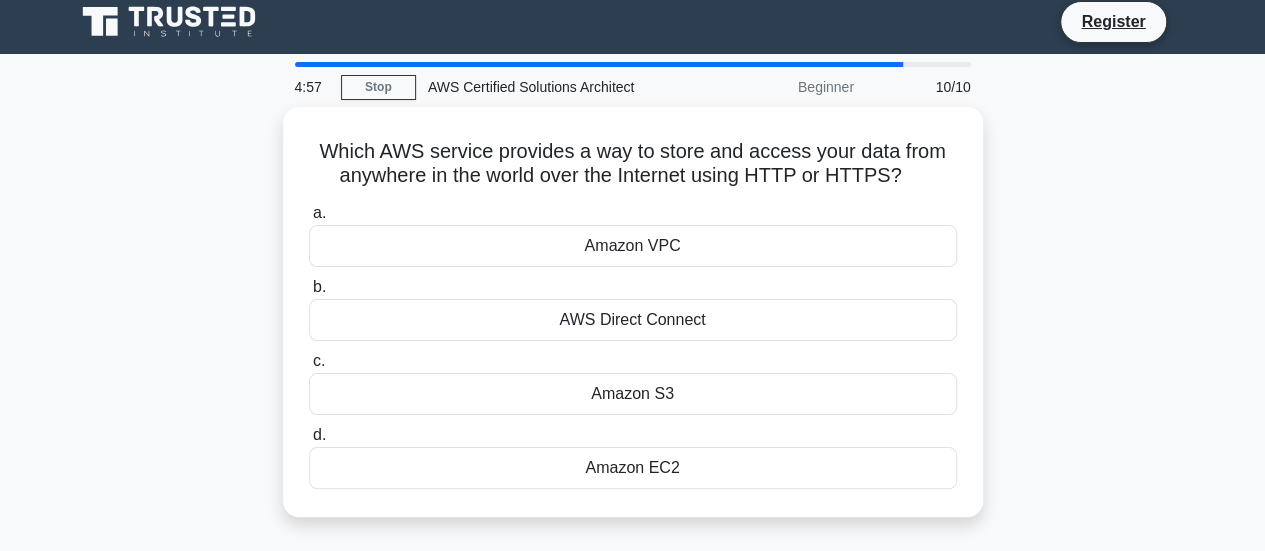scroll, scrollTop: 0, scrollLeft: 0, axis: both 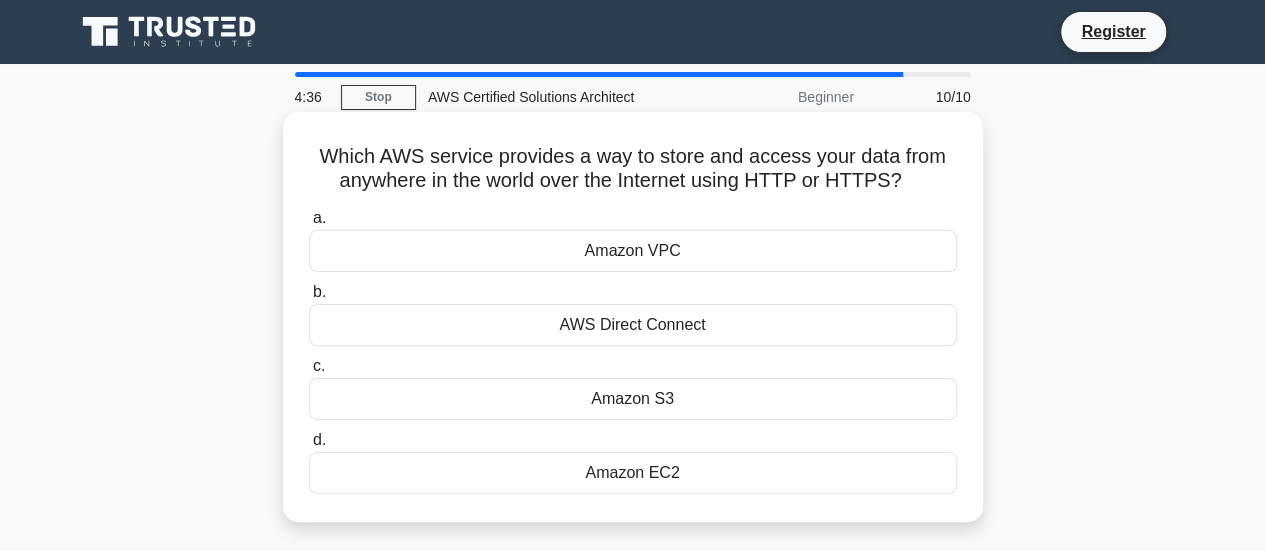 click on "AWS Direct Connect" at bounding box center (633, 325) 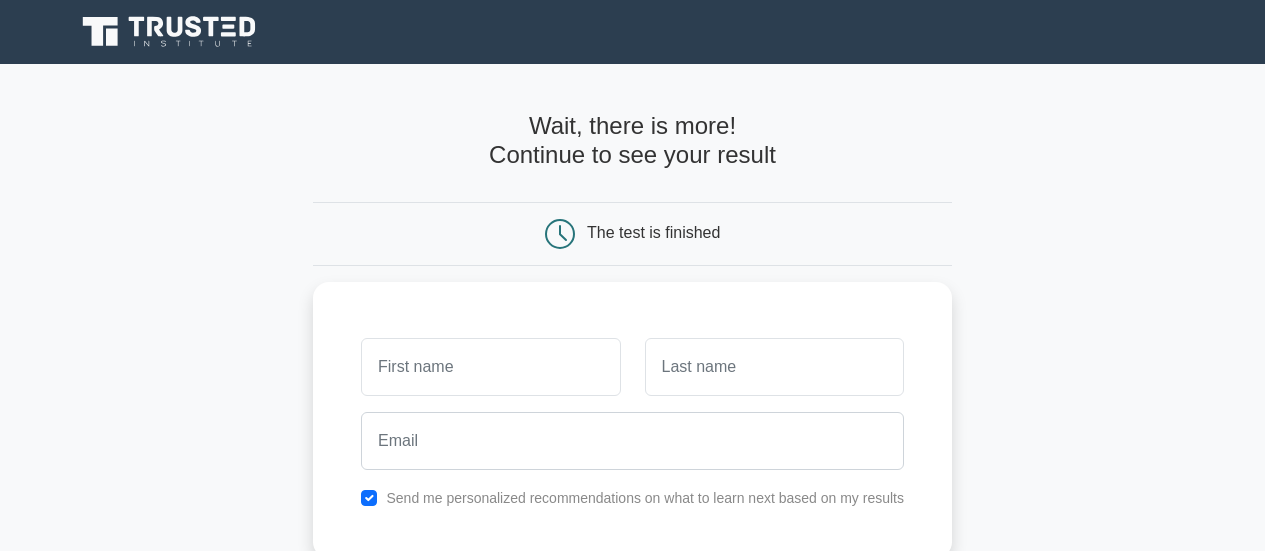 scroll, scrollTop: 0, scrollLeft: 0, axis: both 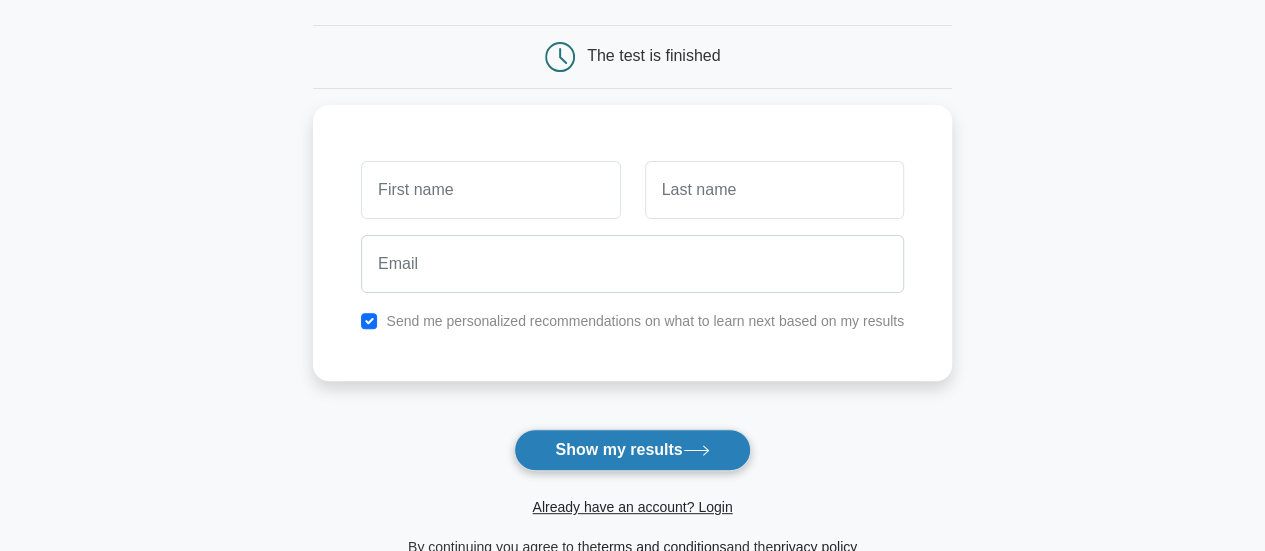 click on "Show my results" at bounding box center [632, 450] 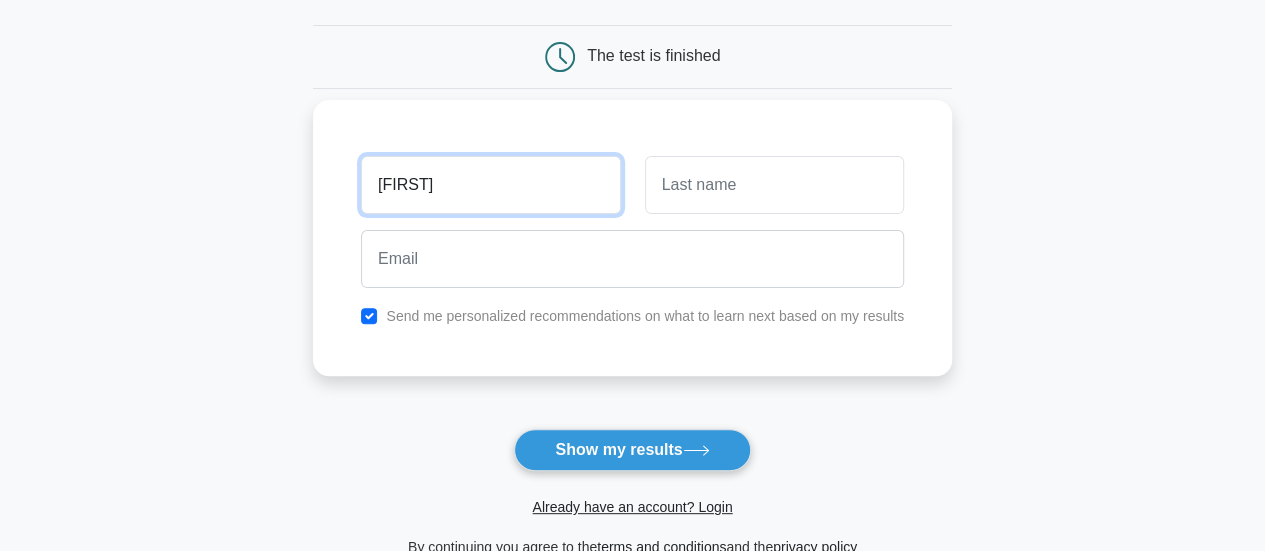 type on "will" 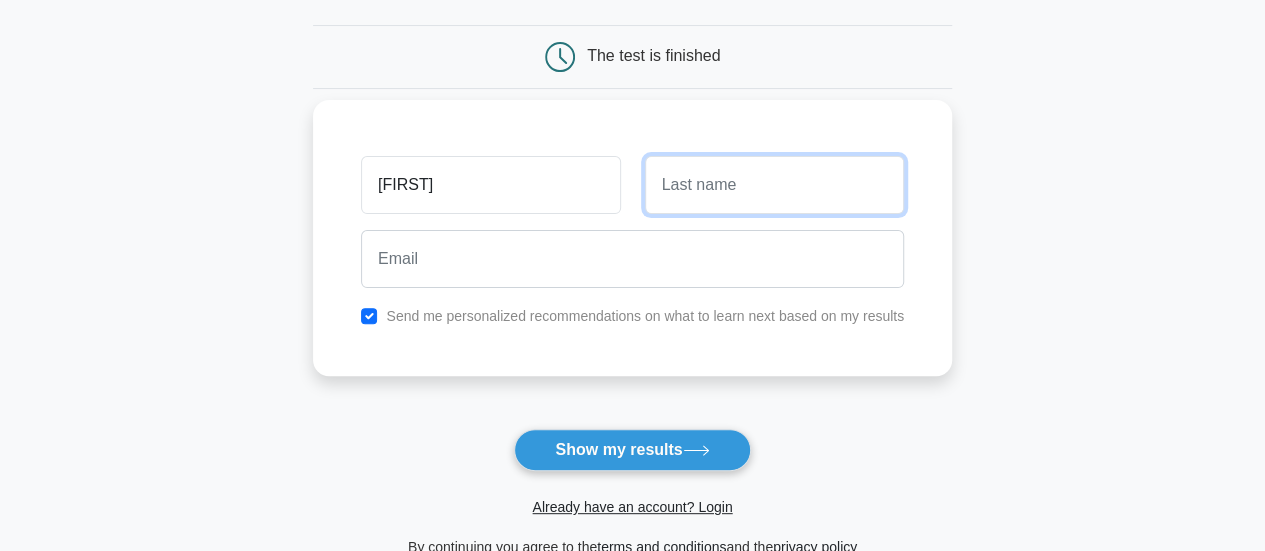 click at bounding box center [774, 185] 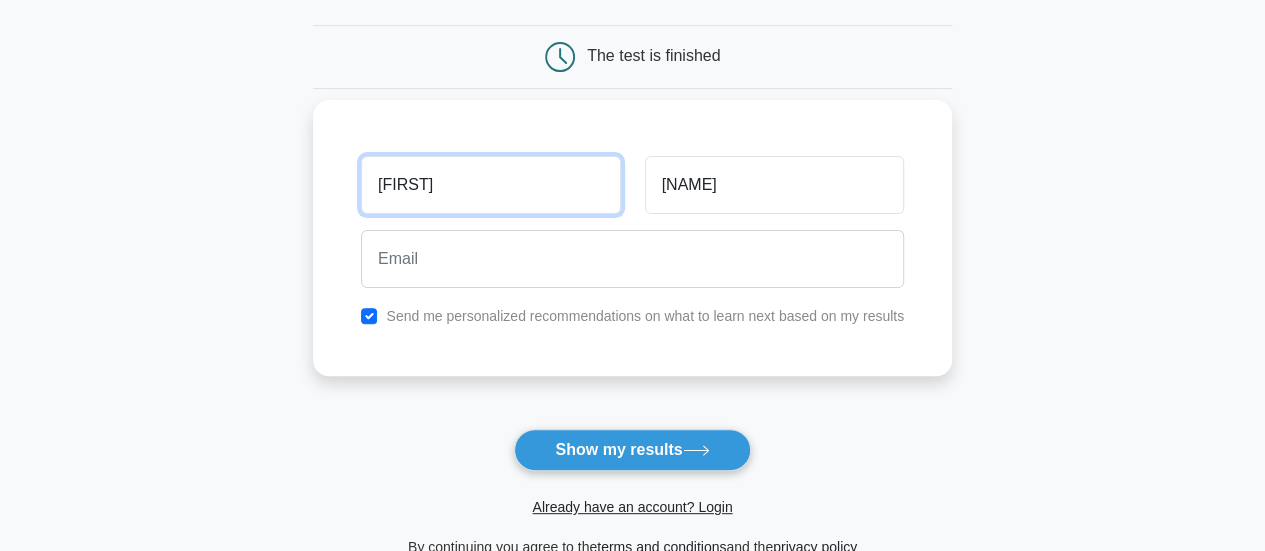 drag, startPoint x: 433, startPoint y: 192, endPoint x: 339, endPoint y: 193, distance: 94.00532 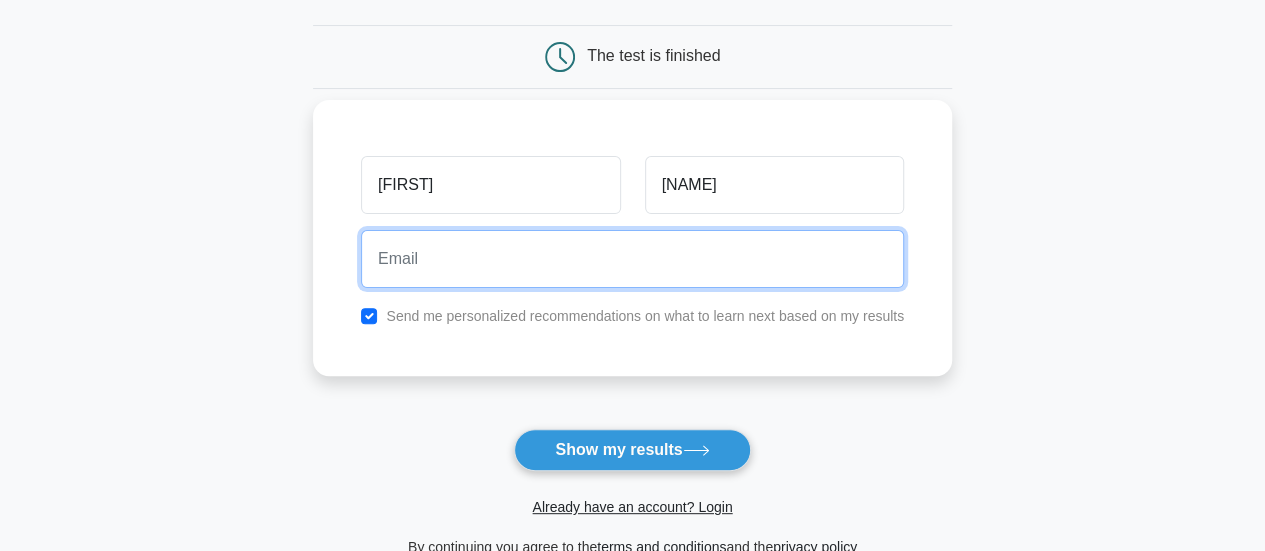 click at bounding box center (632, 259) 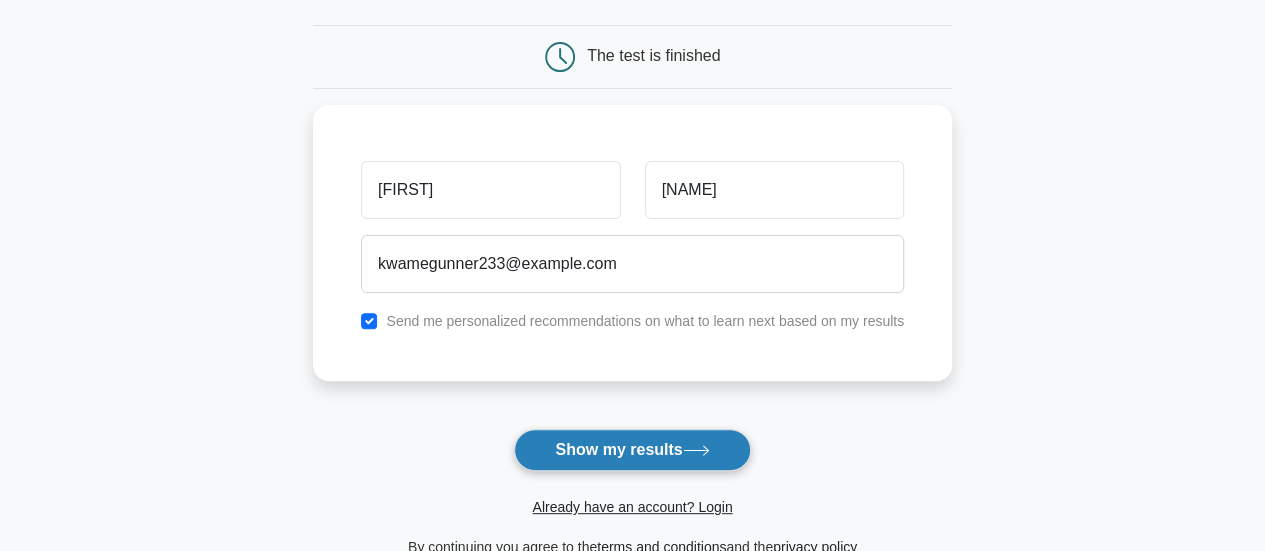 click on "Show my results" at bounding box center (632, 450) 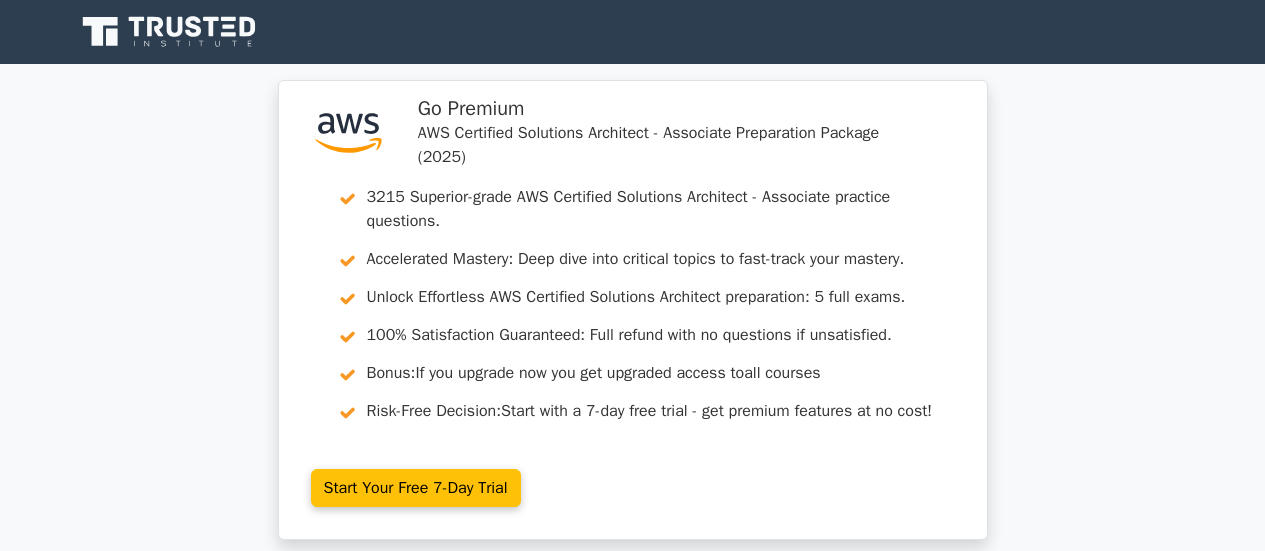 scroll, scrollTop: 0, scrollLeft: 0, axis: both 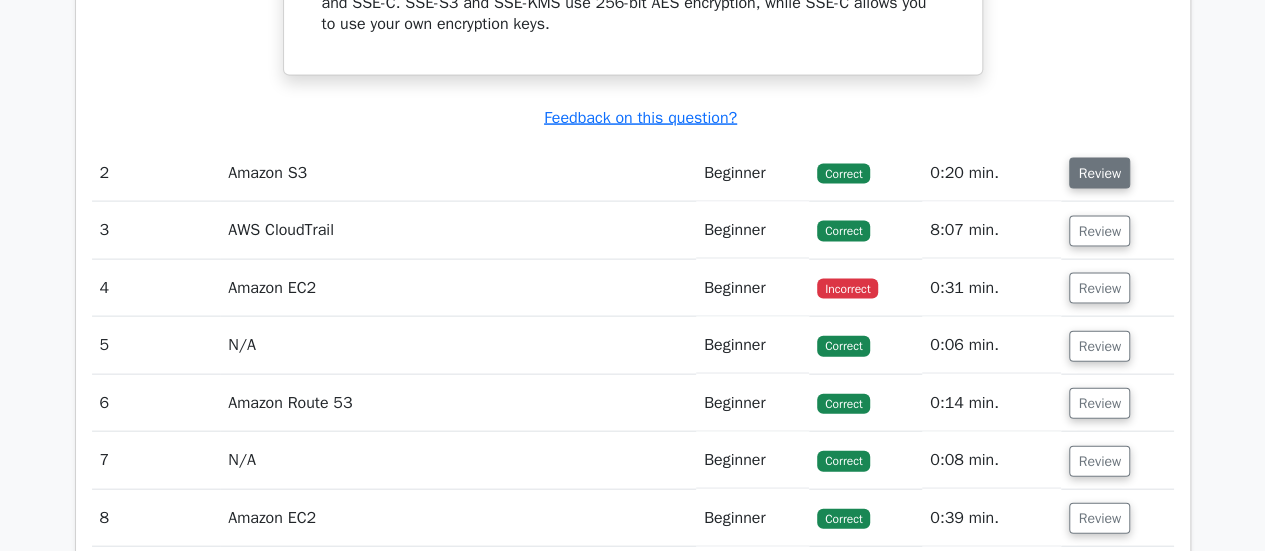 click on "Review" at bounding box center (1099, 173) 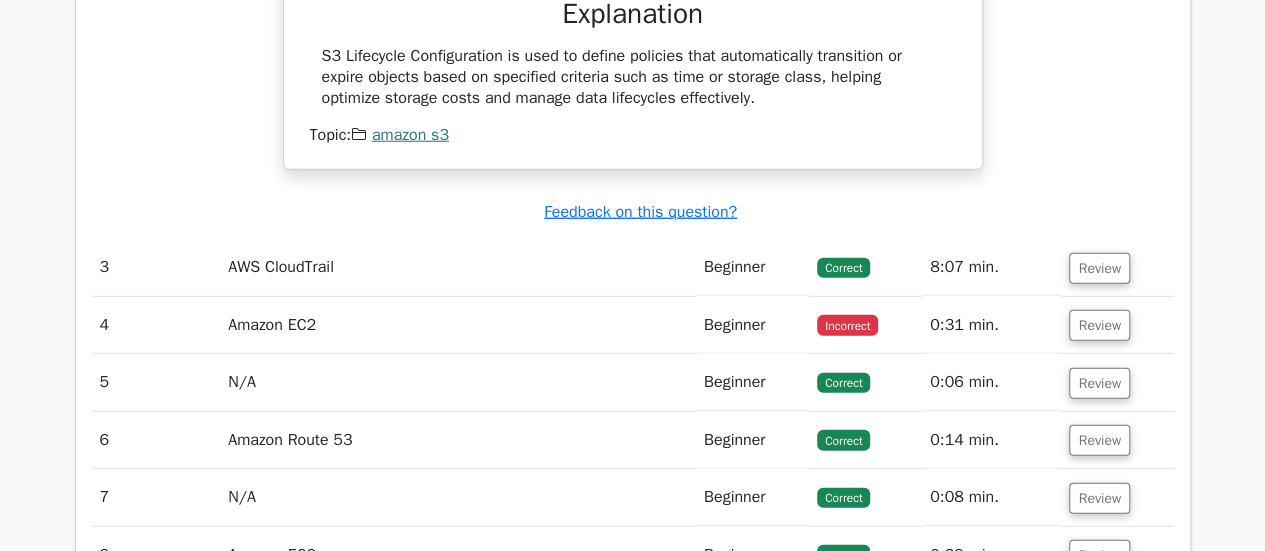 scroll, scrollTop: 2698, scrollLeft: 0, axis: vertical 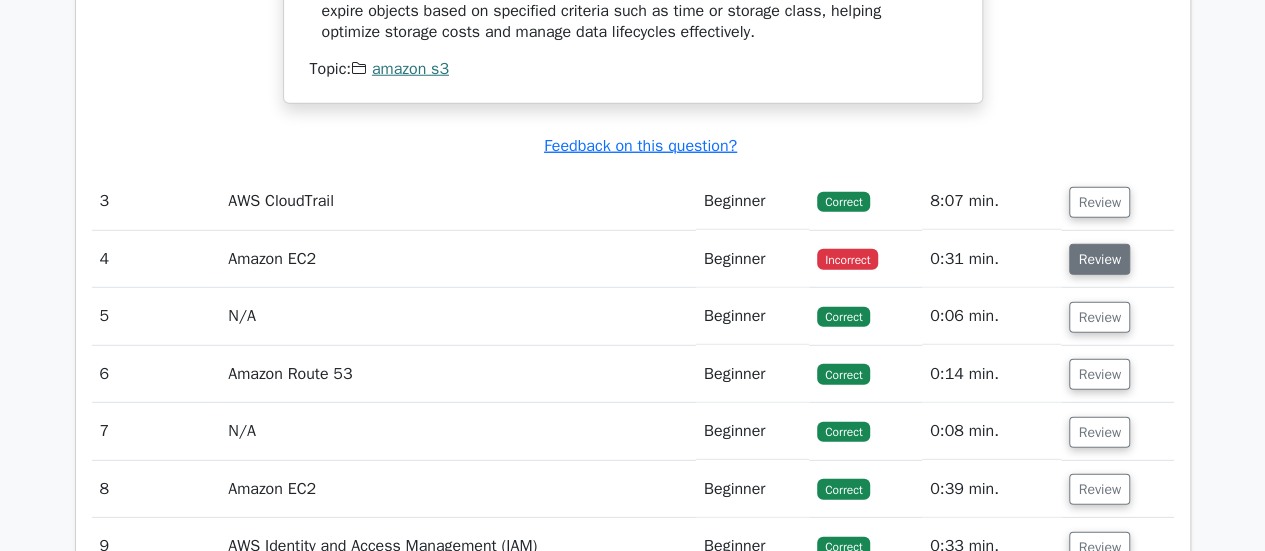 click on "Review" at bounding box center [1099, 259] 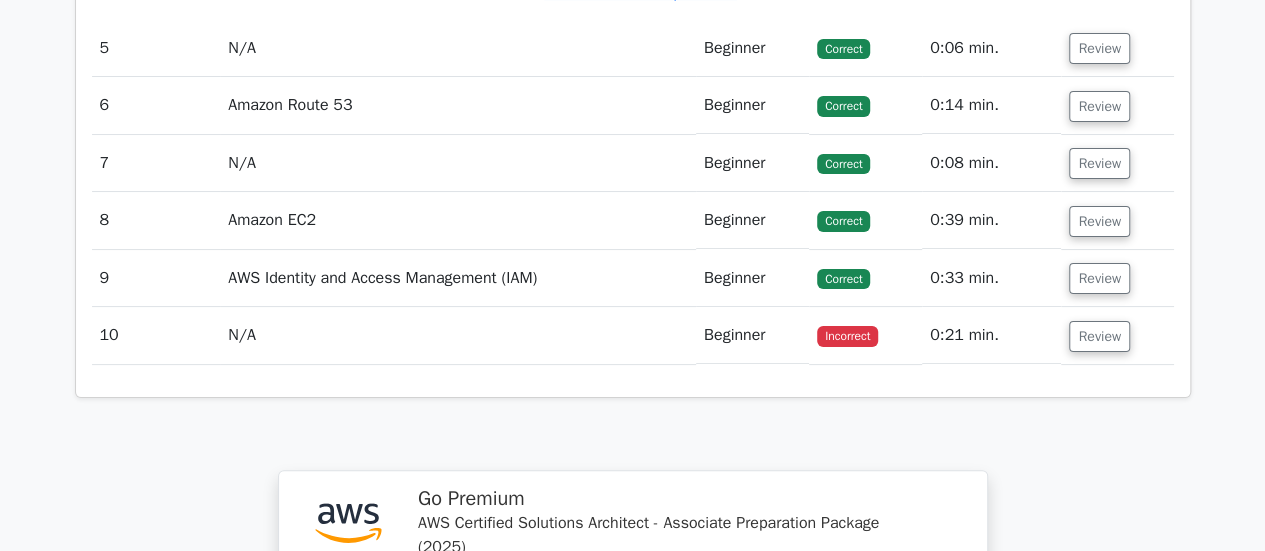 scroll, scrollTop: 3800, scrollLeft: 0, axis: vertical 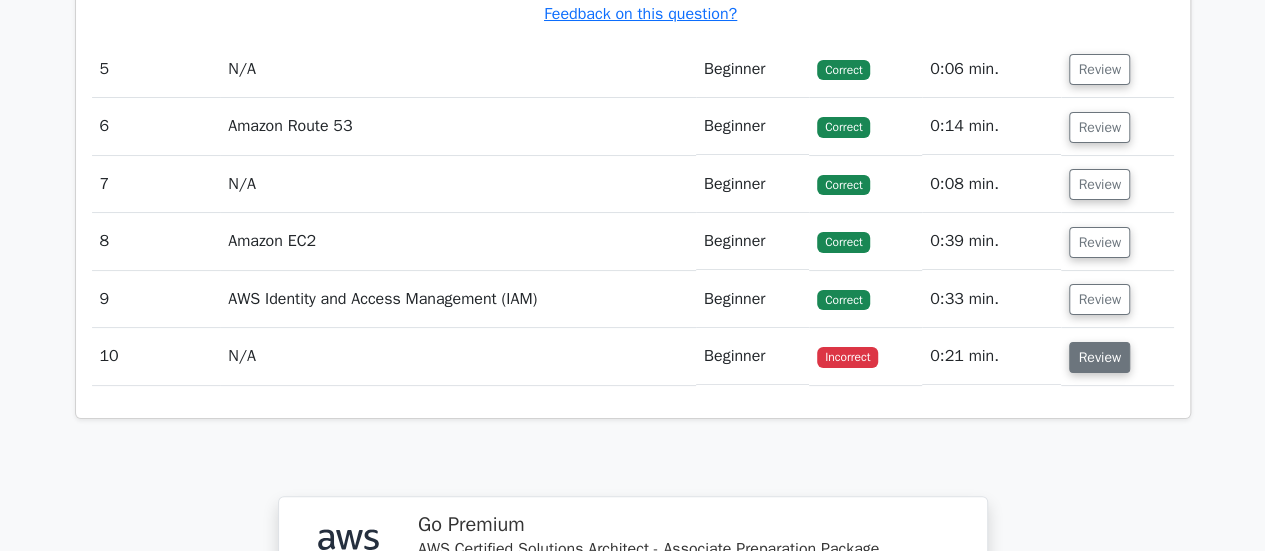 click on "Review" at bounding box center (1099, 357) 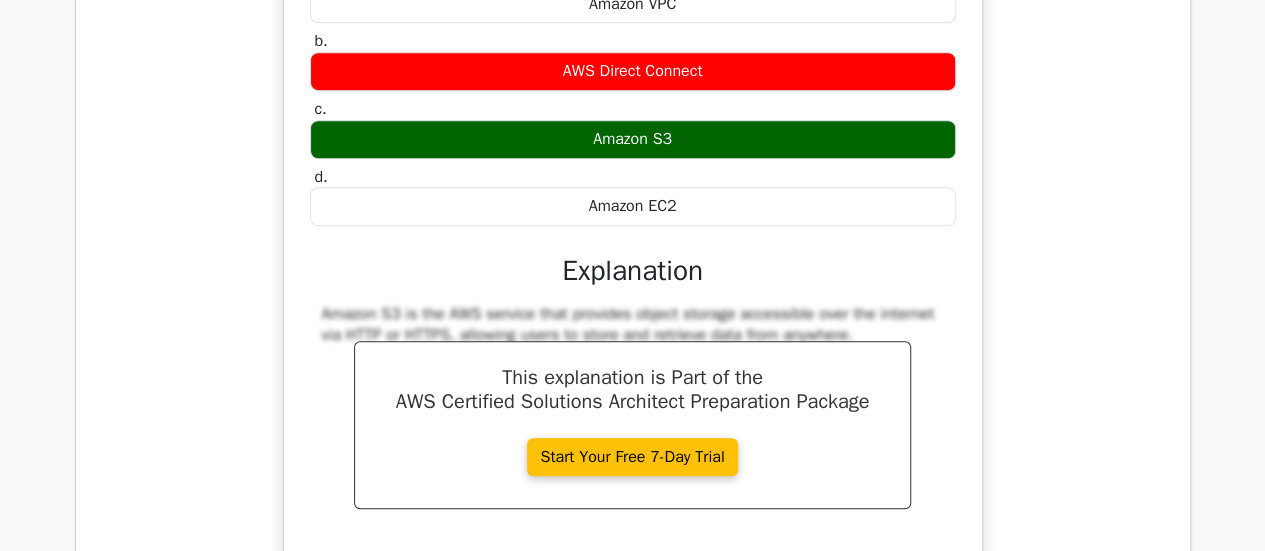 scroll, scrollTop: 4281, scrollLeft: 0, axis: vertical 